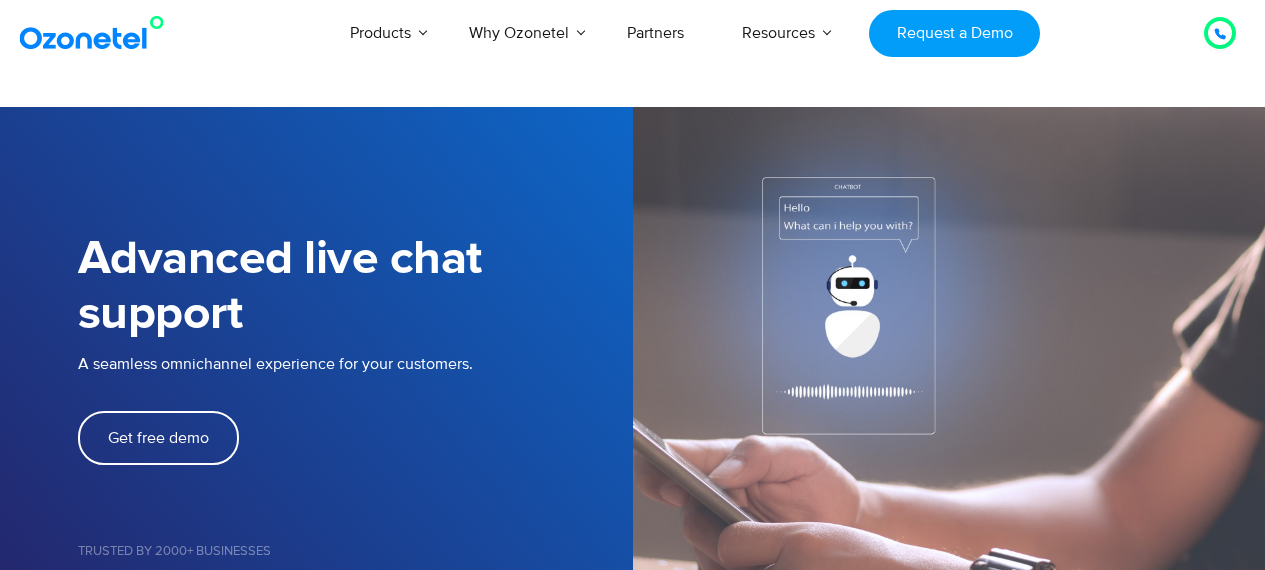 scroll, scrollTop: 0, scrollLeft: 0, axis: both 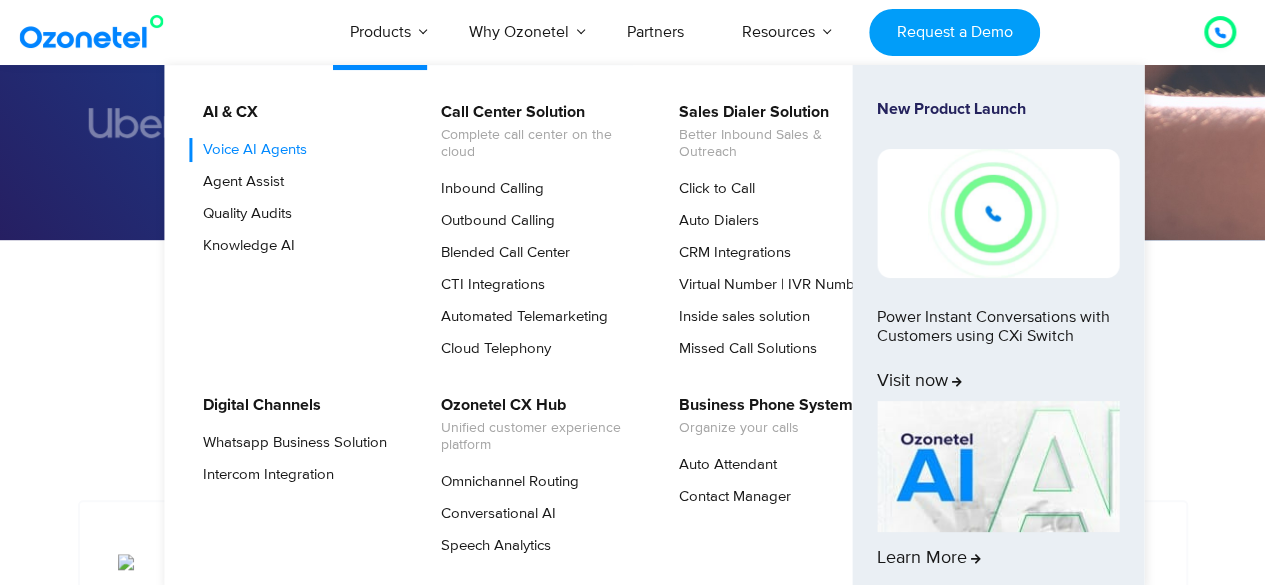 click on "Voice AI Agents" at bounding box center [250, 150] 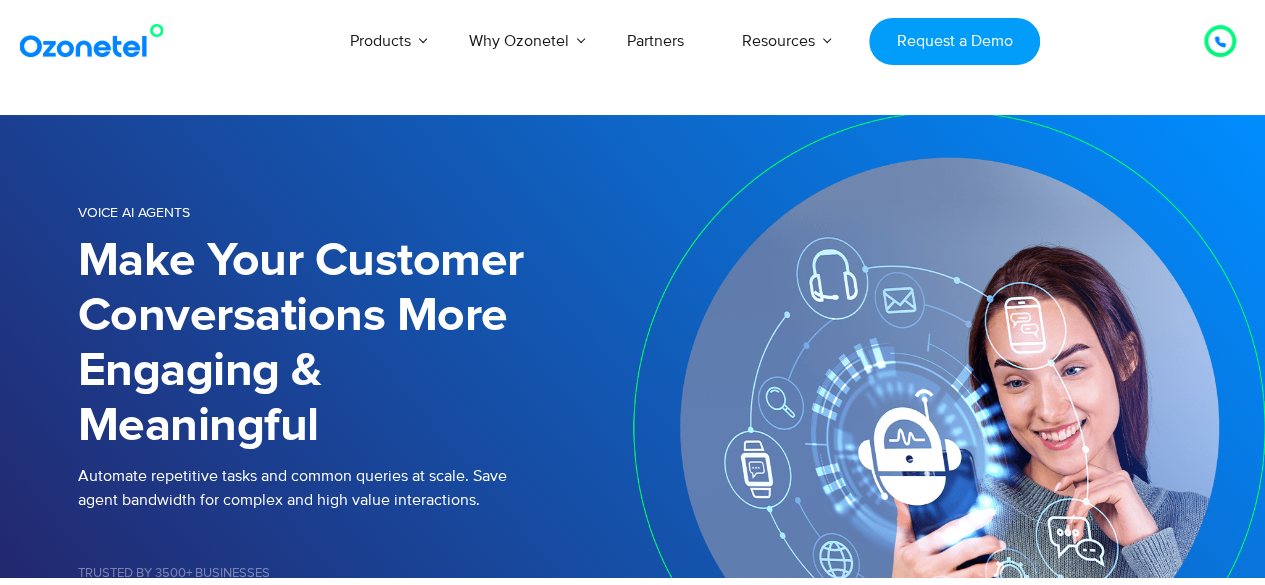 scroll, scrollTop: 282, scrollLeft: 0, axis: vertical 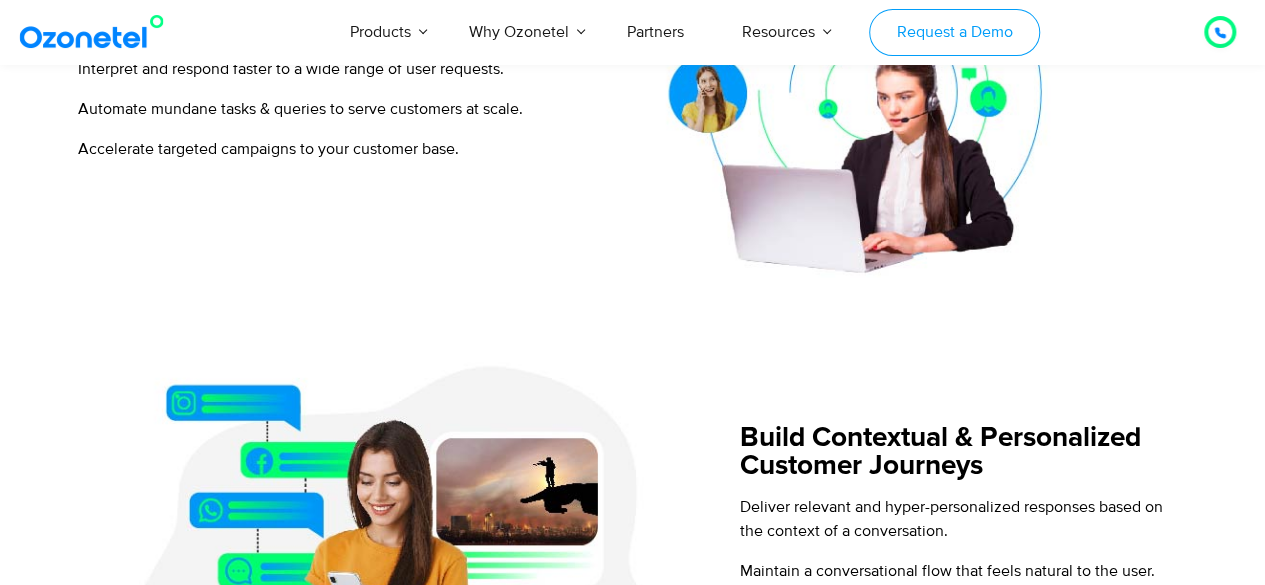 click on "Request a Demo" at bounding box center (954, 32) 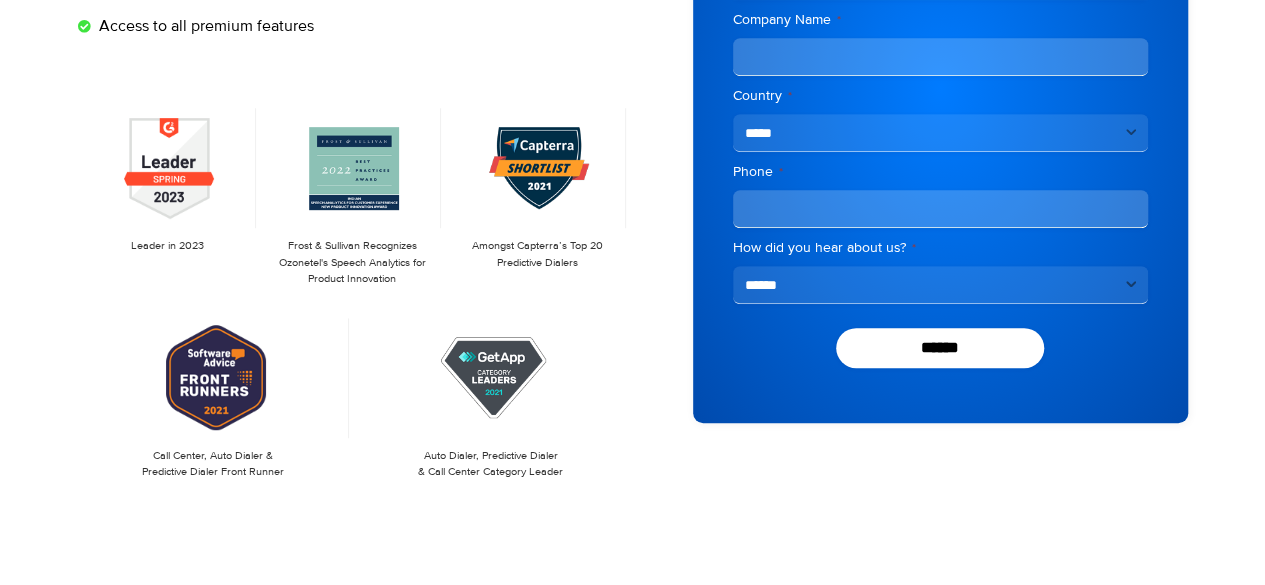 scroll, scrollTop: 467, scrollLeft: 0, axis: vertical 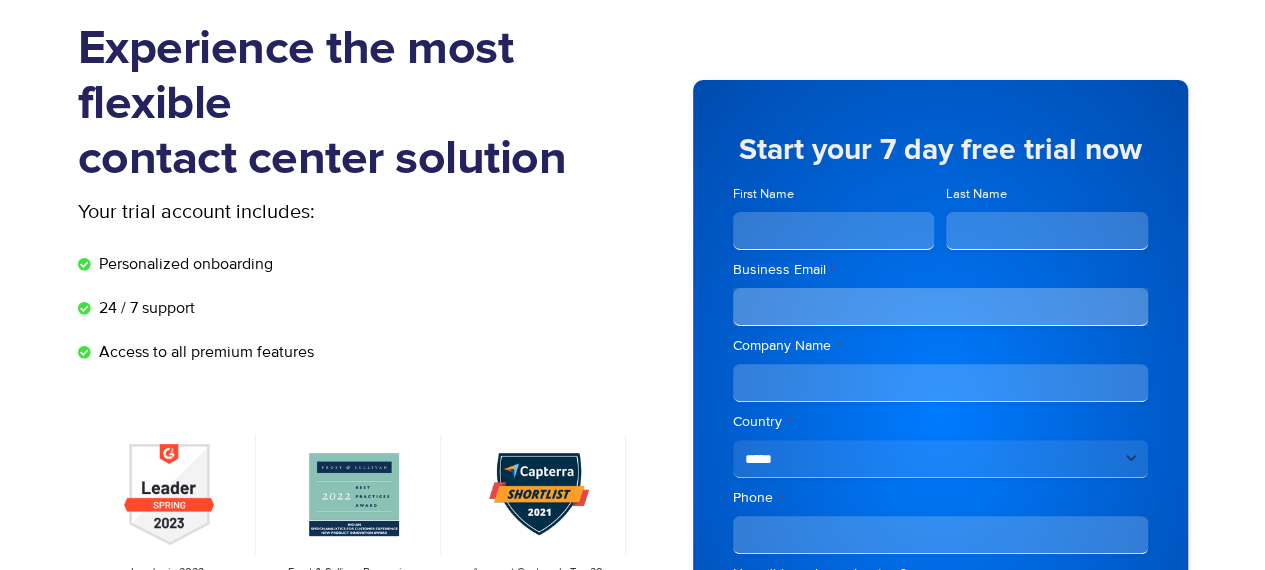 click on "First Name" at bounding box center (834, 231) 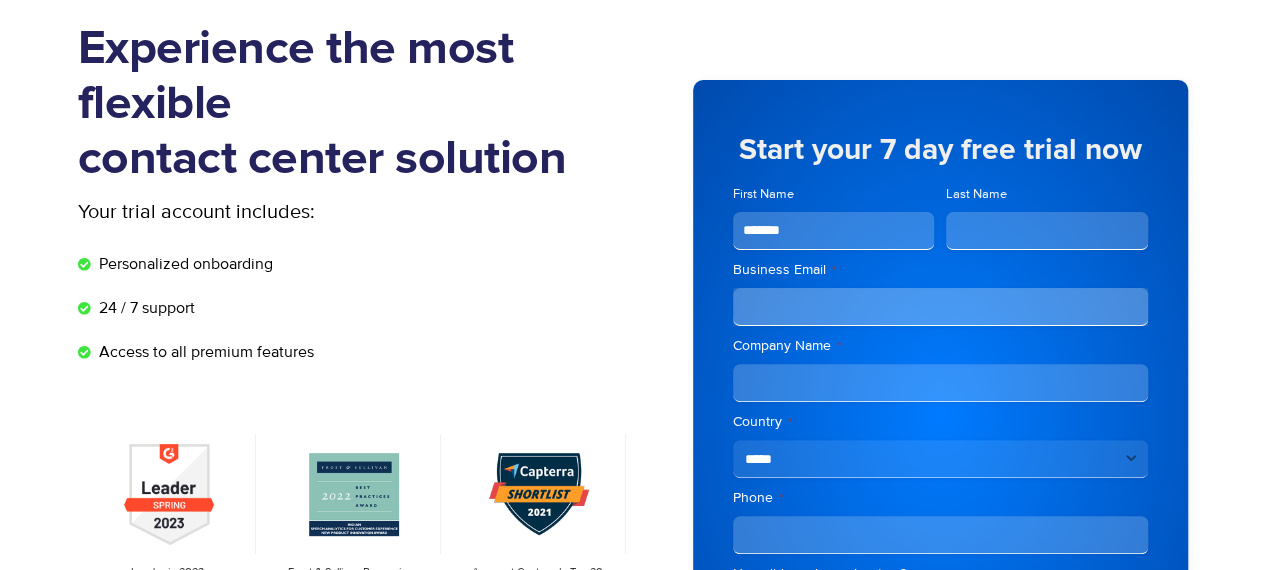 type on "*******" 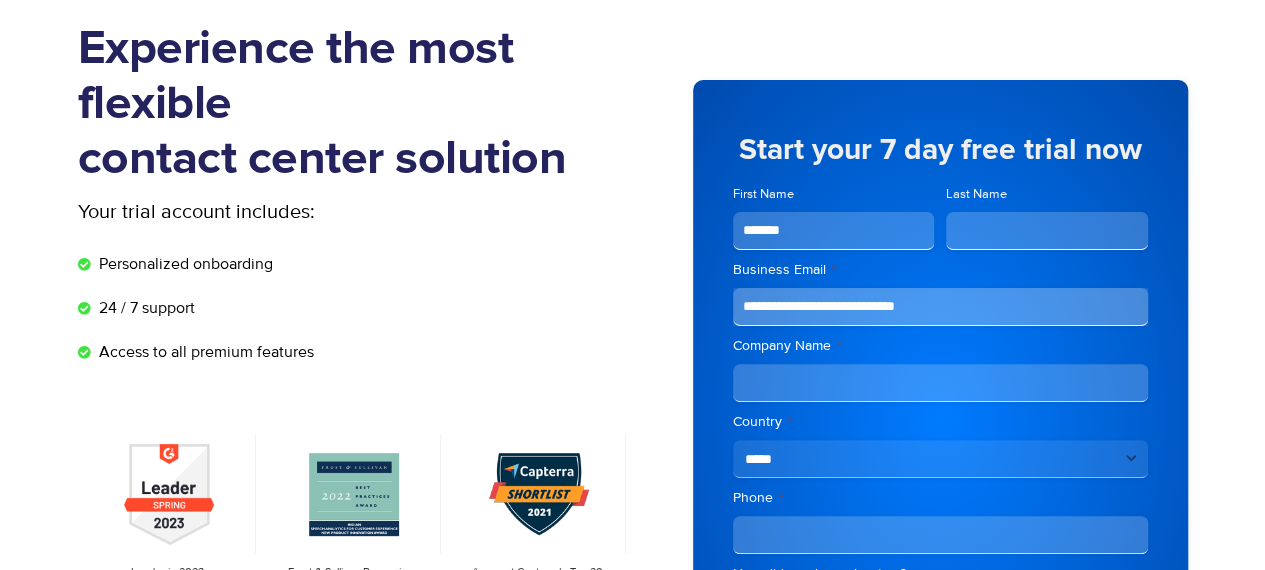 type on "**********" 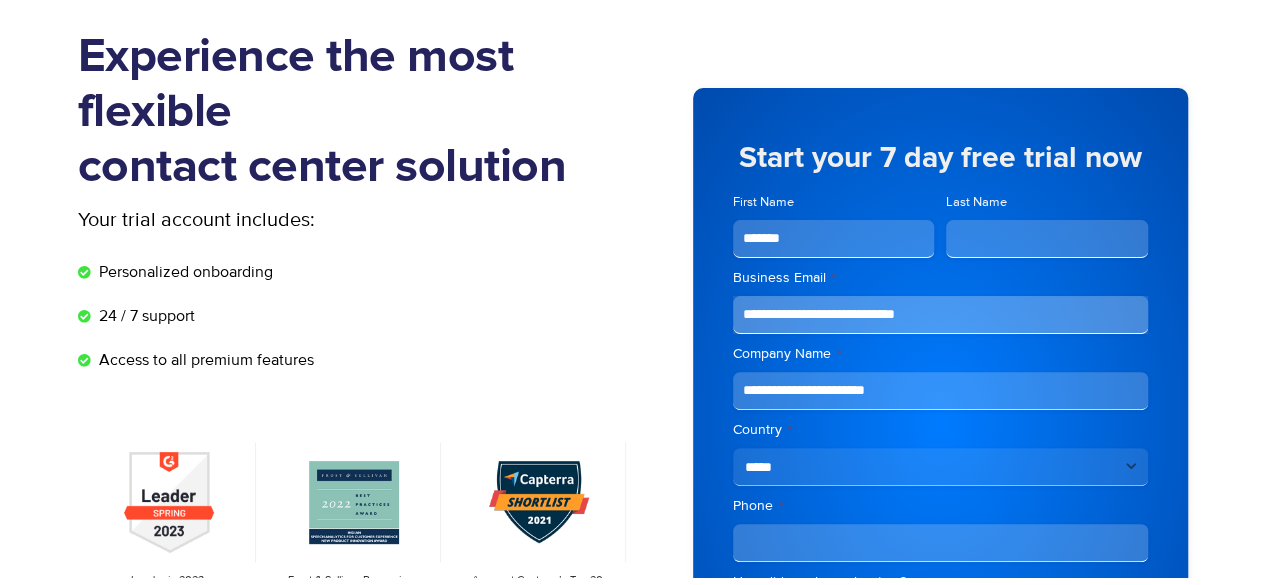 scroll, scrollTop: 205, scrollLeft: 0, axis: vertical 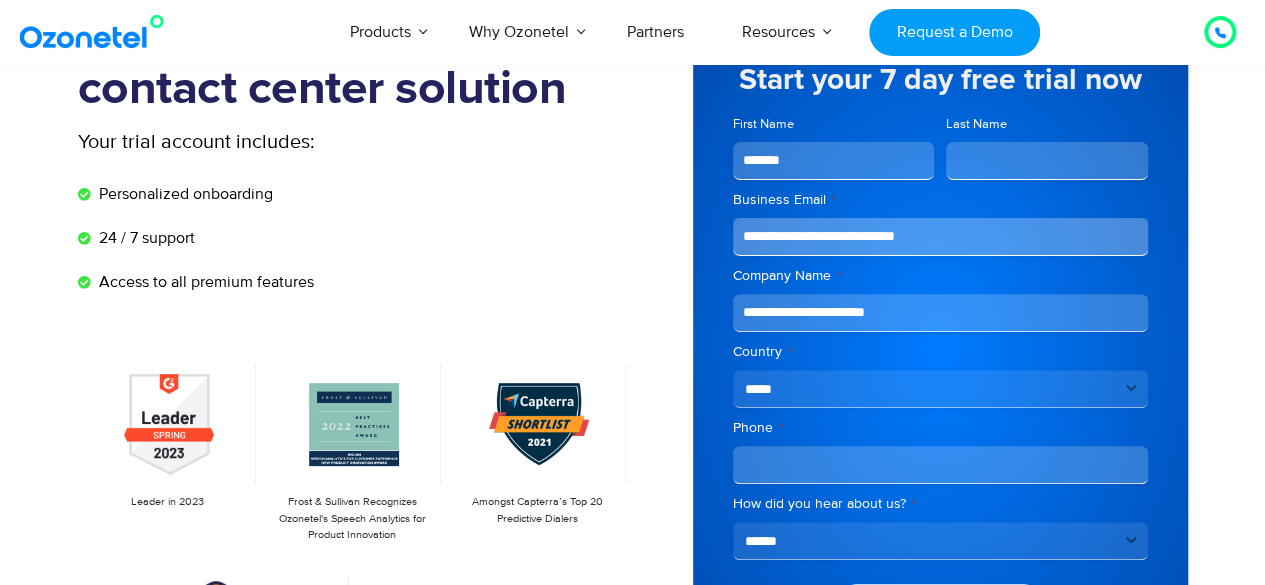 type on "**********" 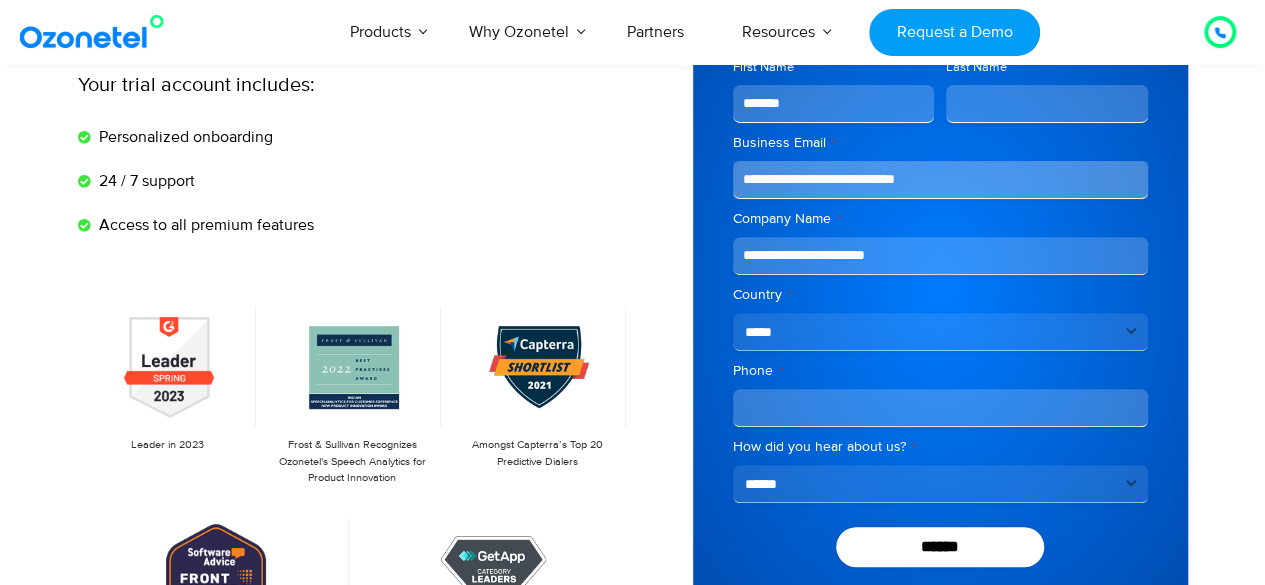 scroll, scrollTop: 264, scrollLeft: 0, axis: vertical 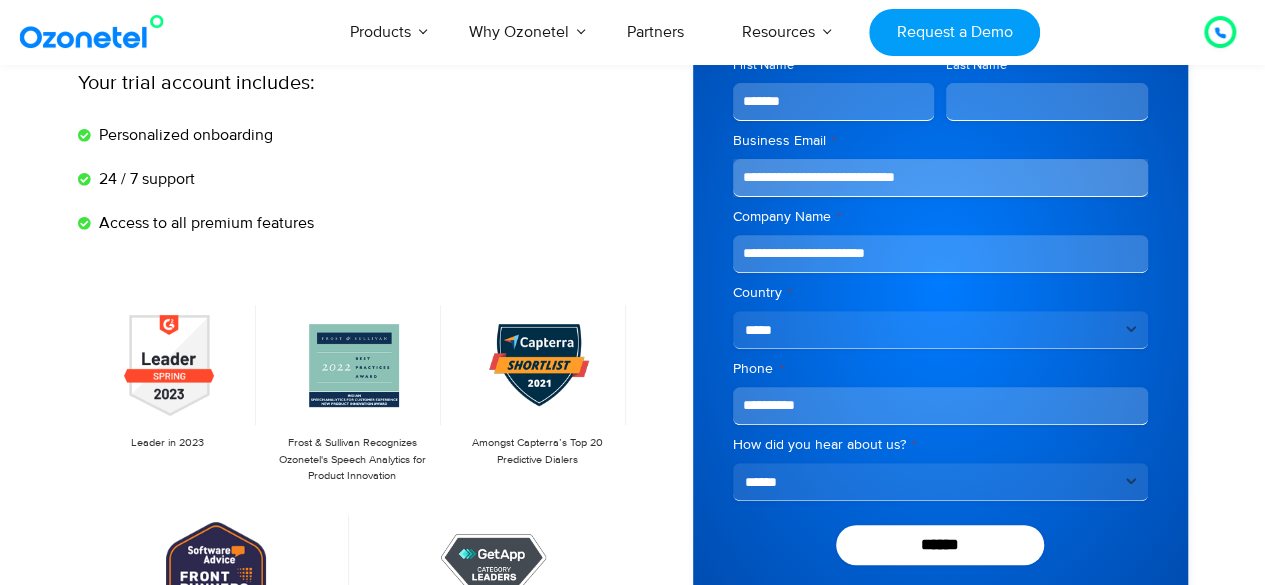 type on "**********" 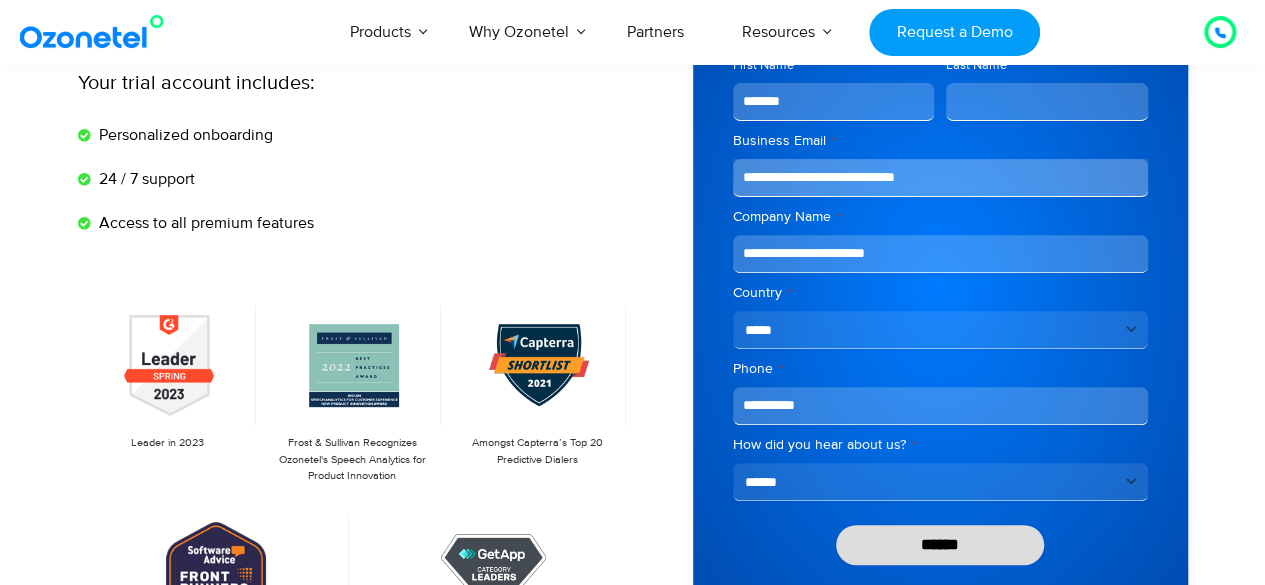 click on "******" at bounding box center [940, 545] 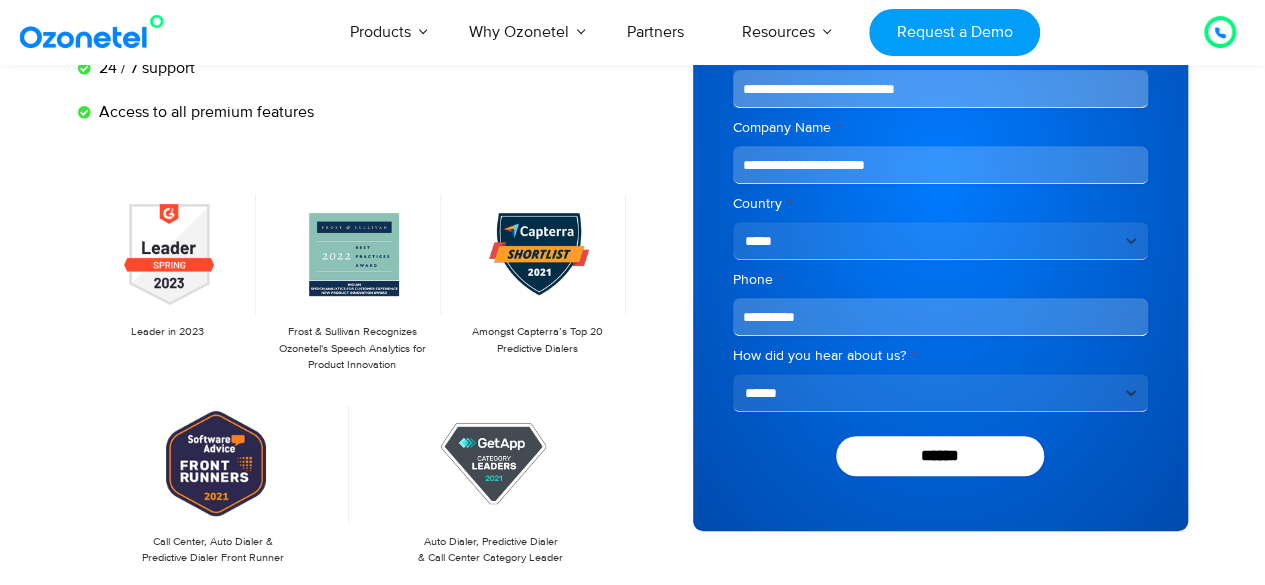 scroll, scrollTop: 422, scrollLeft: 0, axis: vertical 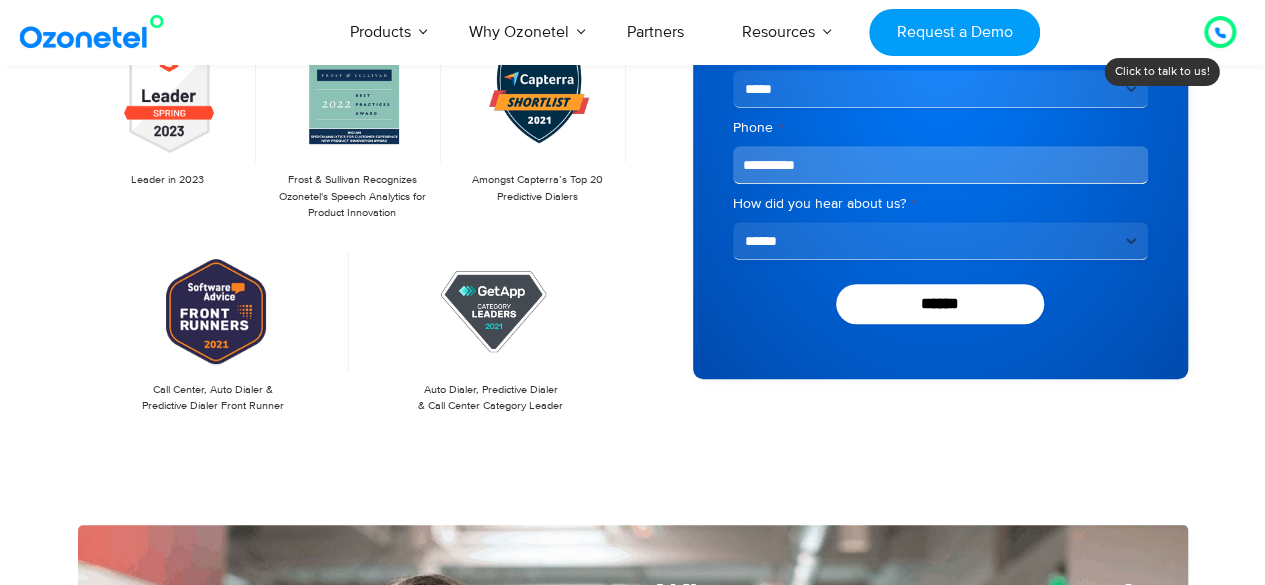 click on "**********" at bounding box center (940, 241) 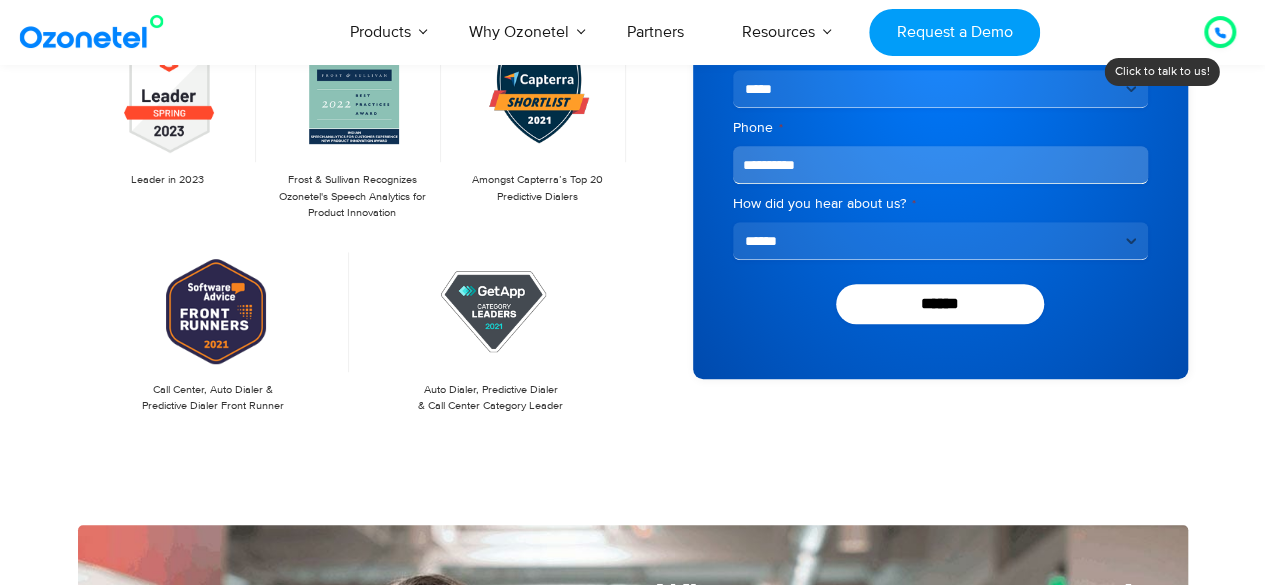 select on "**********" 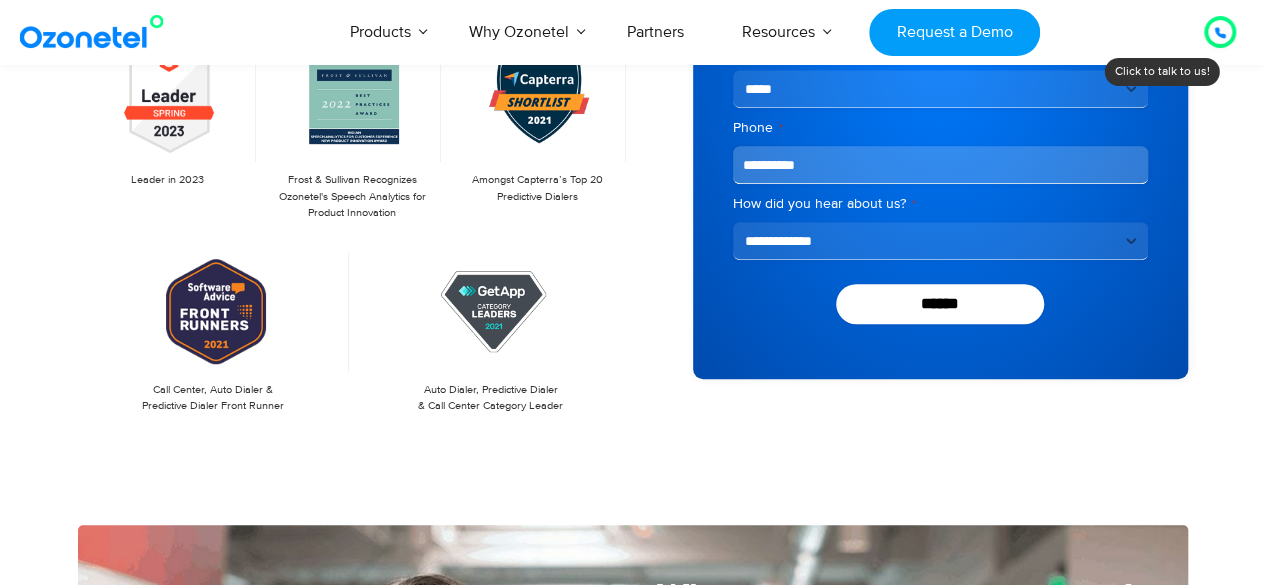 click on "**********" at bounding box center (940, 241) 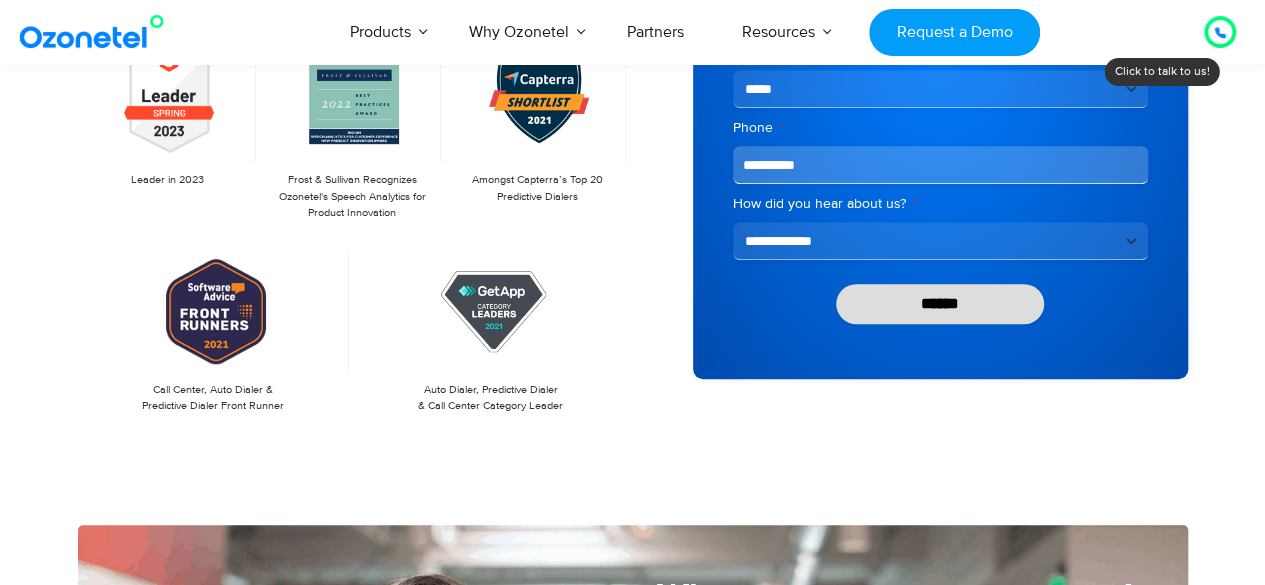 click on "******" at bounding box center [940, 304] 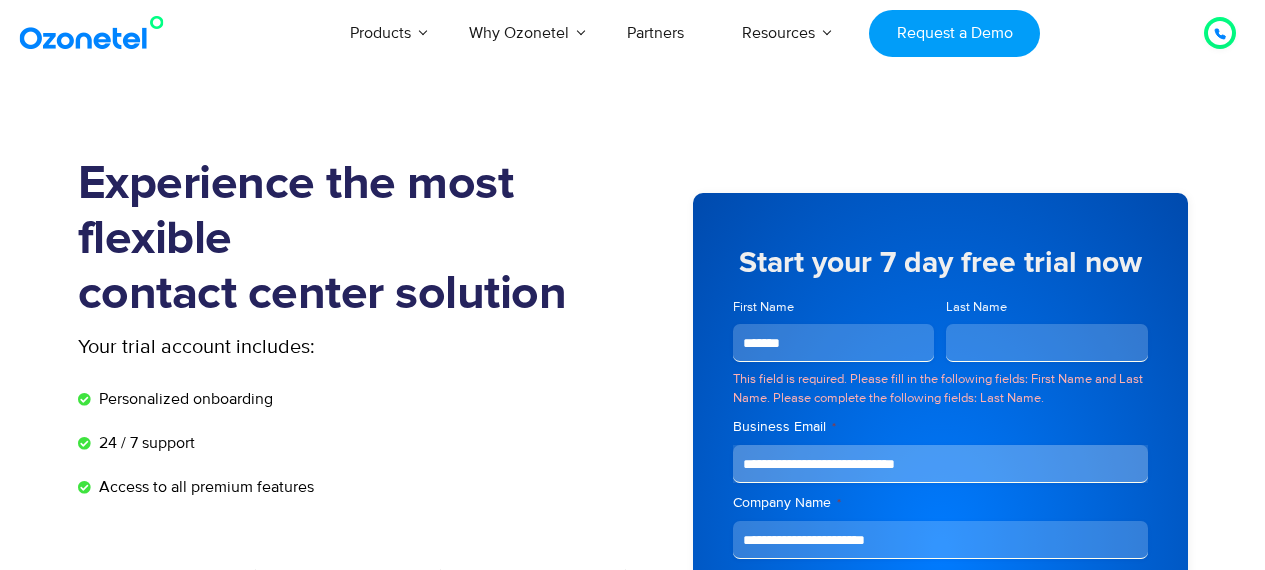 scroll, scrollTop: 0, scrollLeft: 0, axis: both 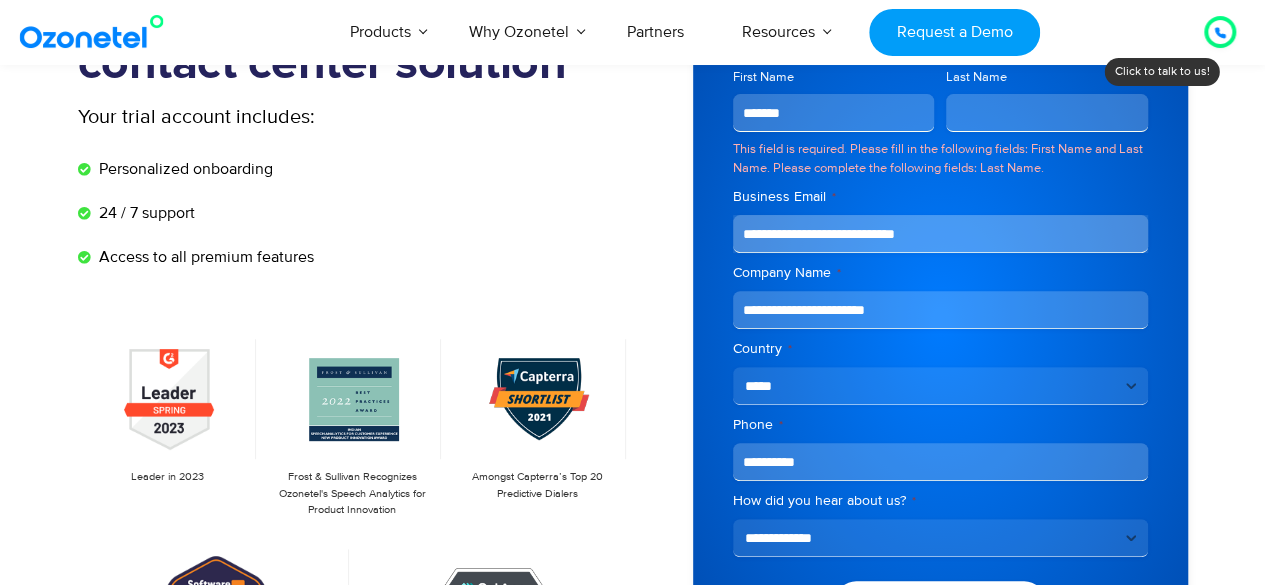 click on "Last Name" at bounding box center [1047, 113] 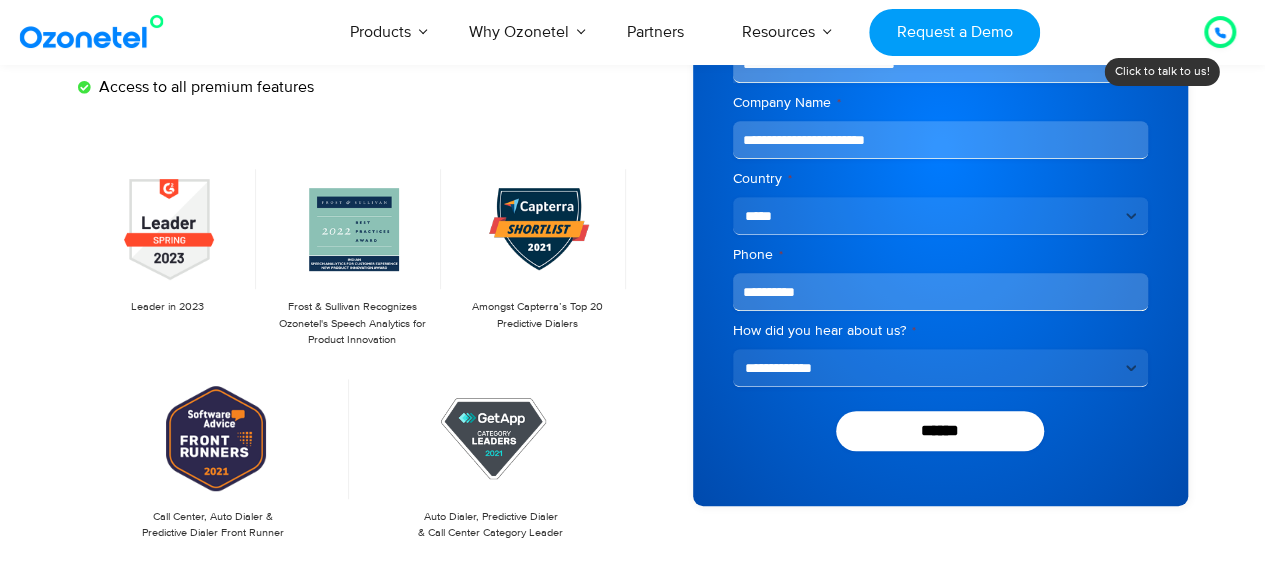 scroll, scrollTop: 470, scrollLeft: 0, axis: vertical 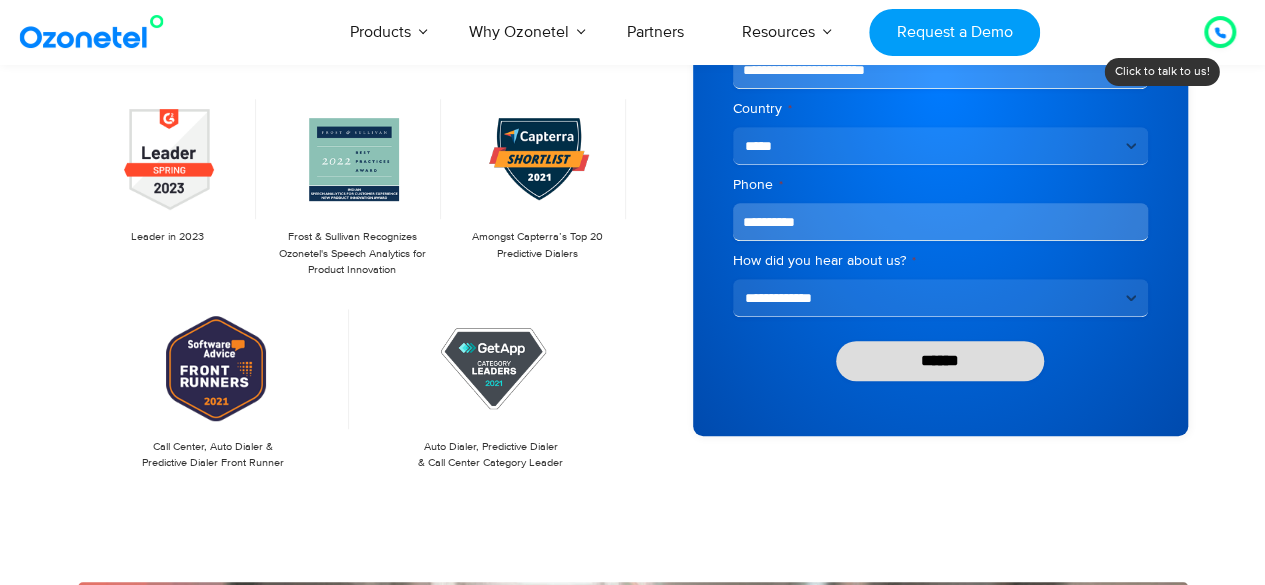 type on "**********" 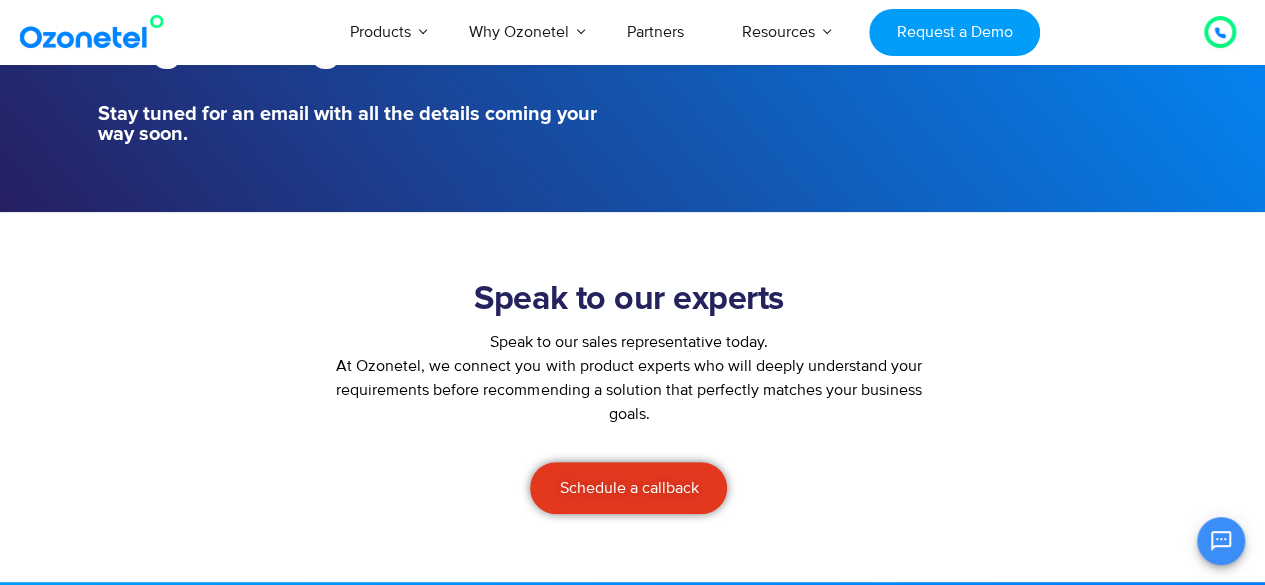 scroll, scrollTop: 351, scrollLeft: 0, axis: vertical 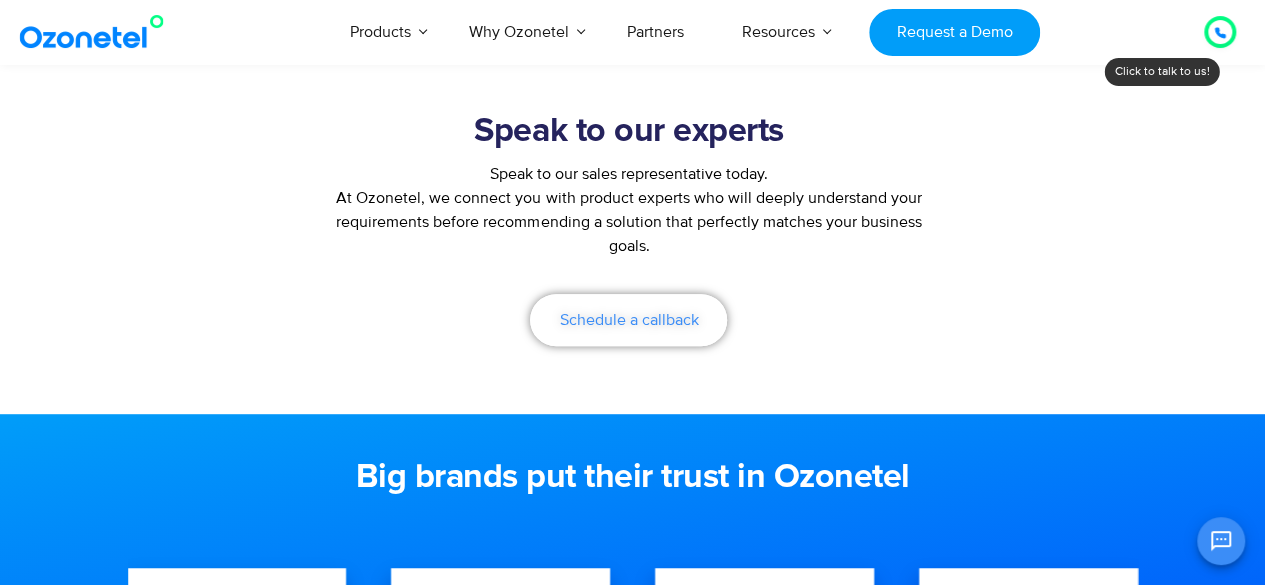 click on "Schedule a callback" at bounding box center [628, 320] 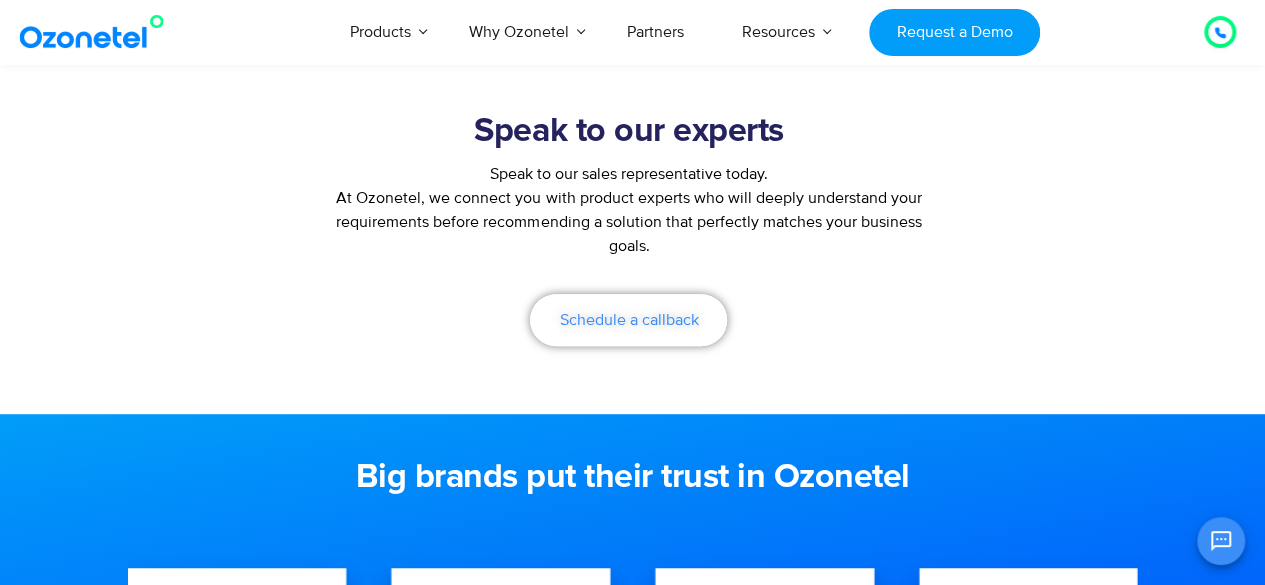 click on "Schedule a callback" at bounding box center [628, 320] 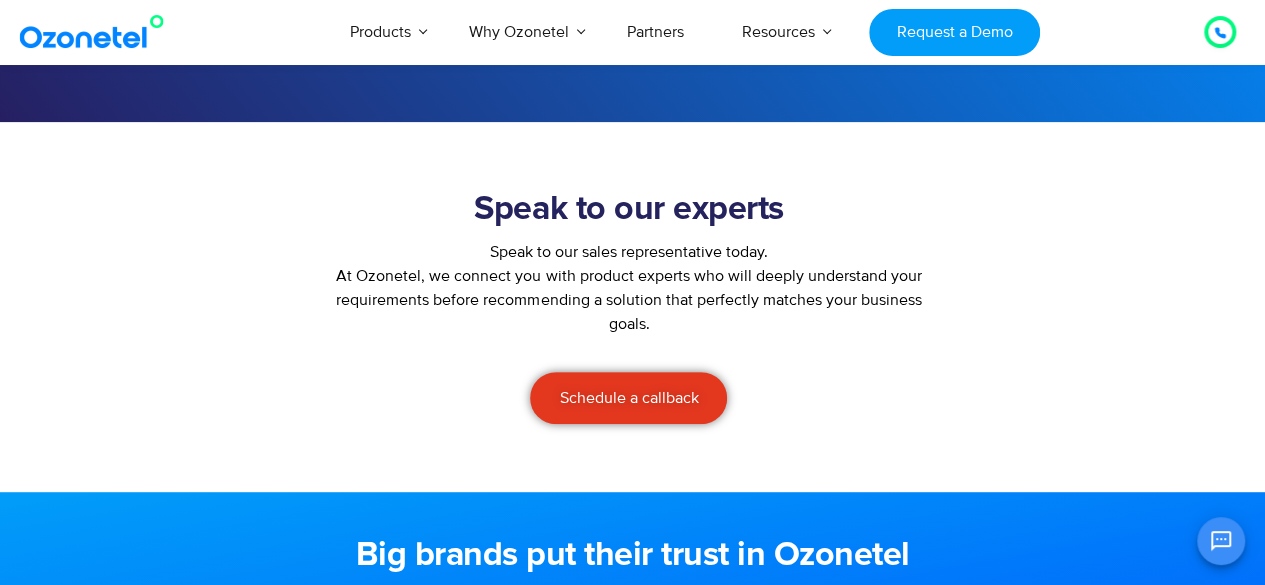 scroll, scrollTop: 304, scrollLeft: 0, axis: vertical 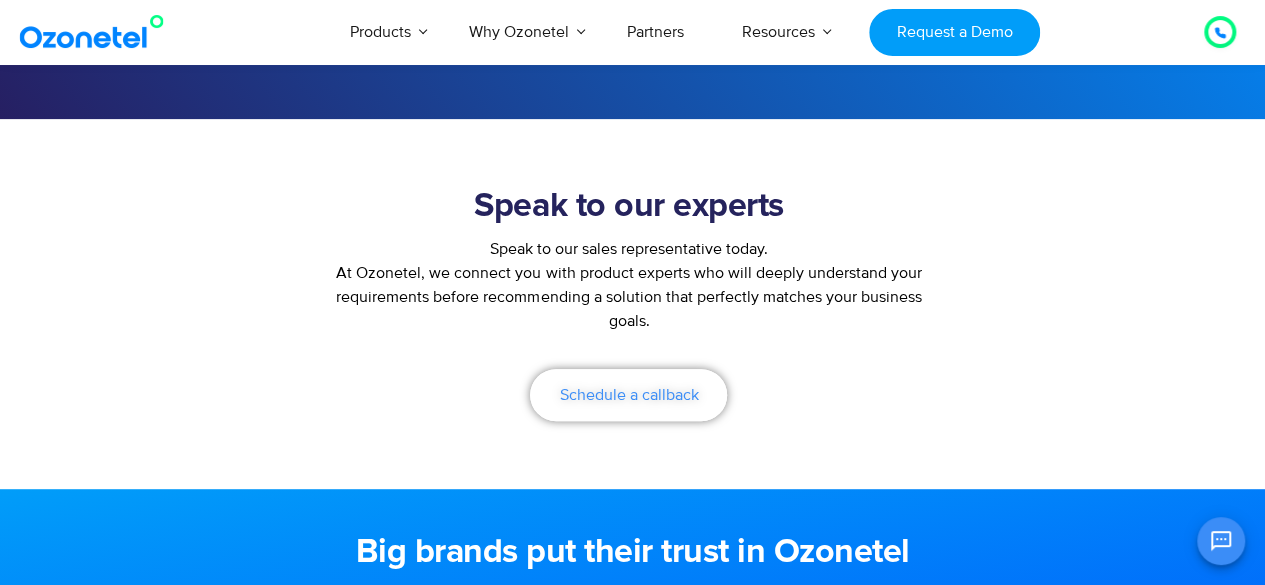 click on "Schedule a callback" at bounding box center [628, 395] 